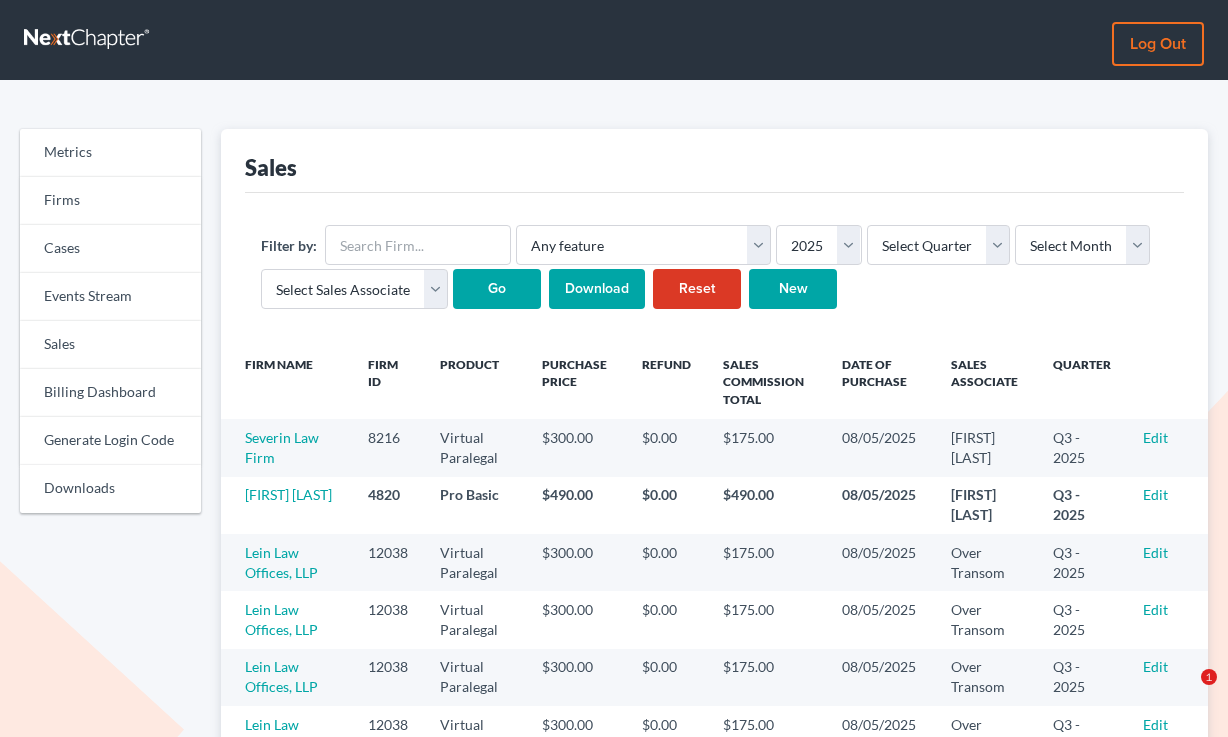 scroll, scrollTop: 154, scrollLeft: 0, axis: vertical 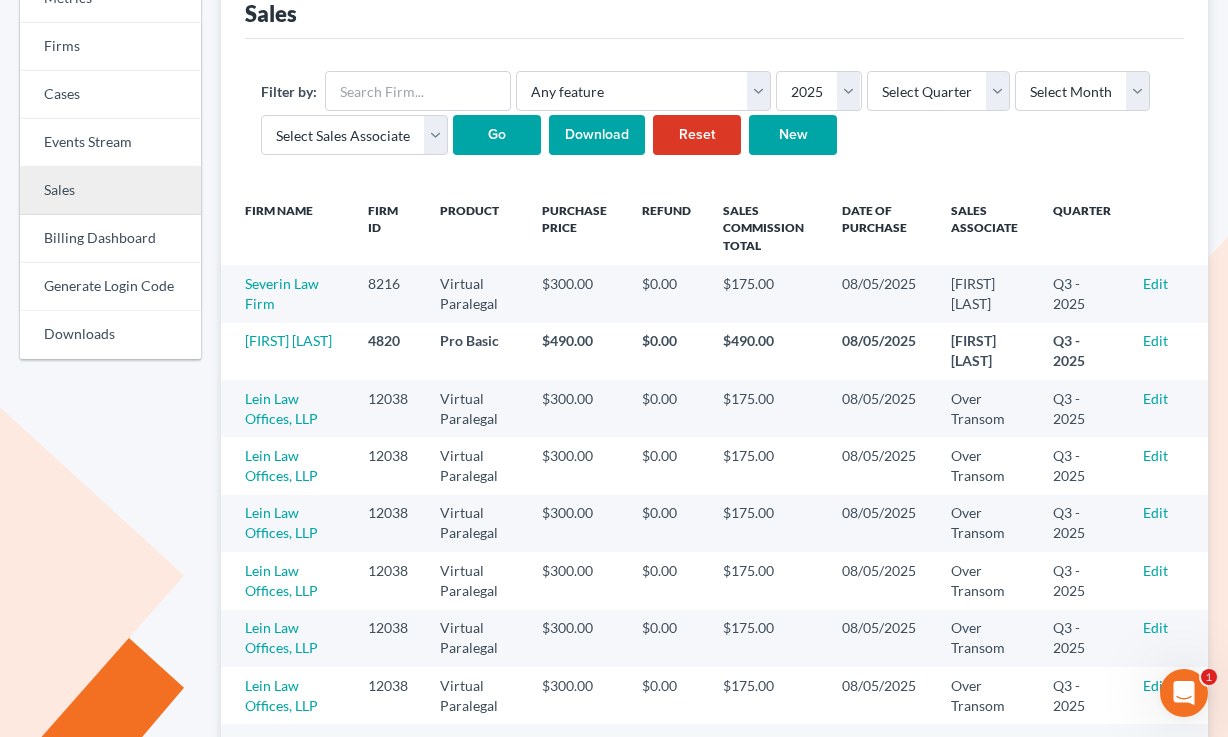 click on "Sales" at bounding box center [110, 191] 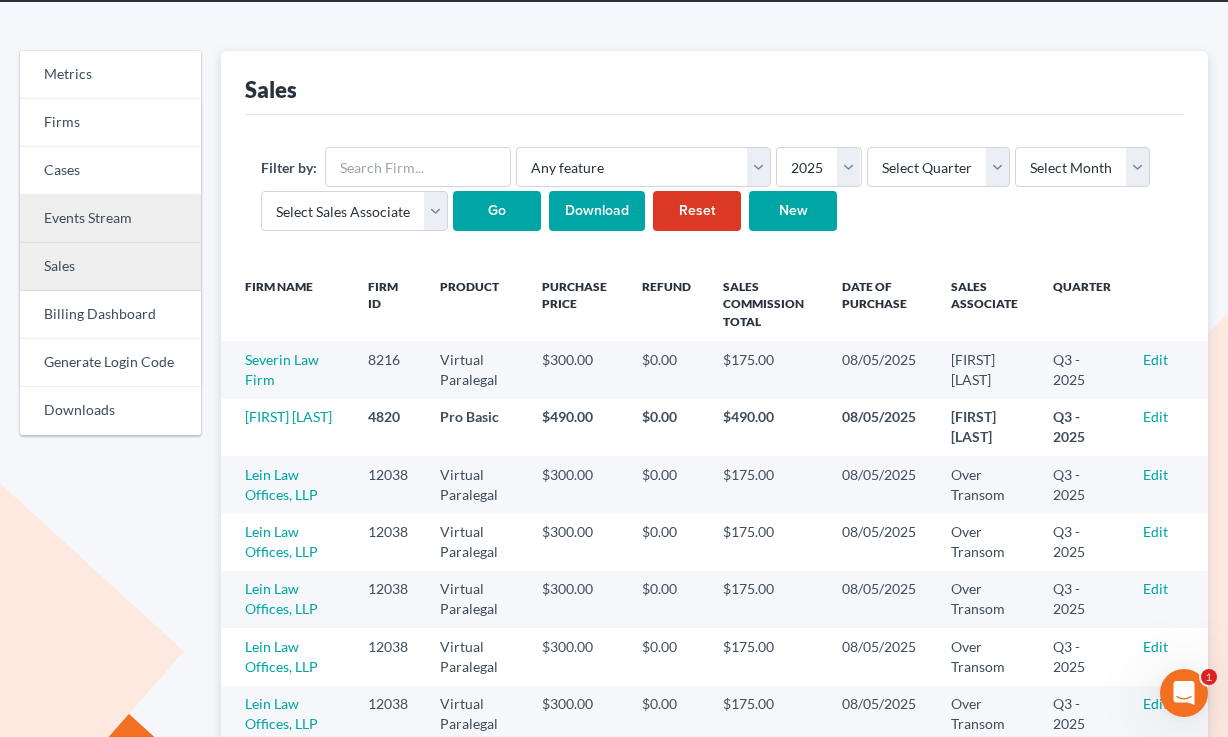 scroll, scrollTop: 63, scrollLeft: 0, axis: vertical 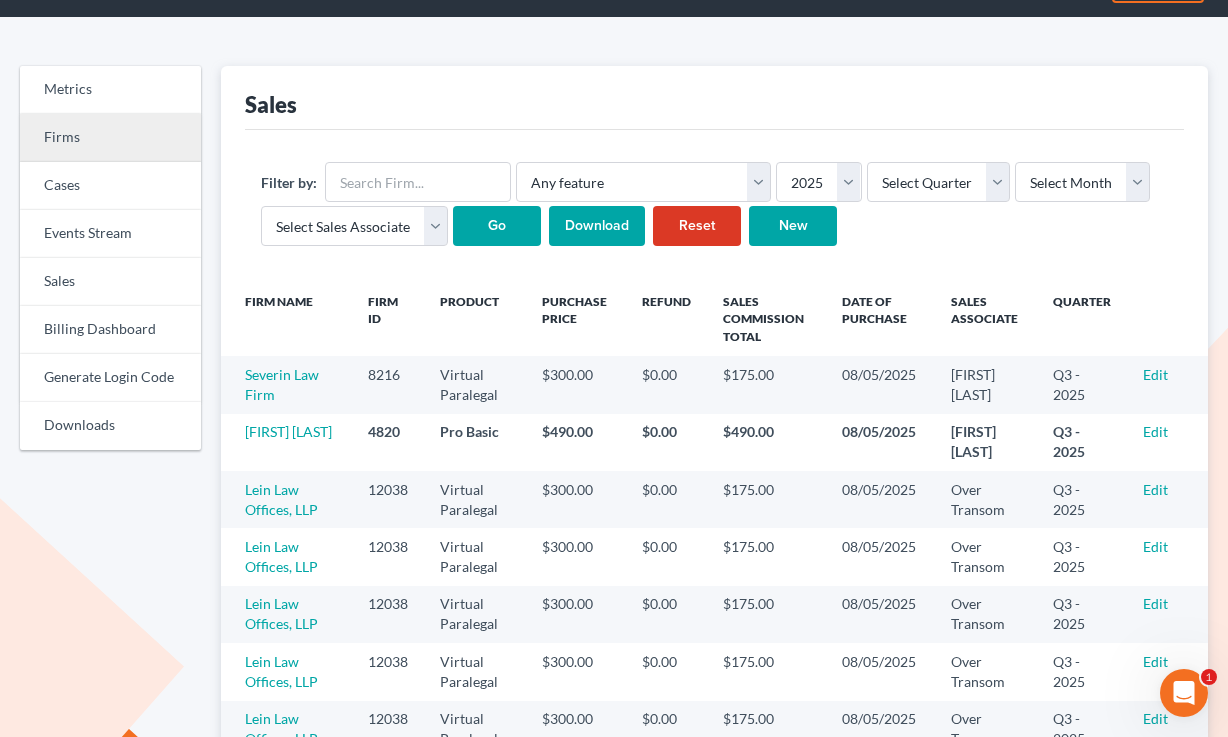 click on "Firms" at bounding box center (110, 138) 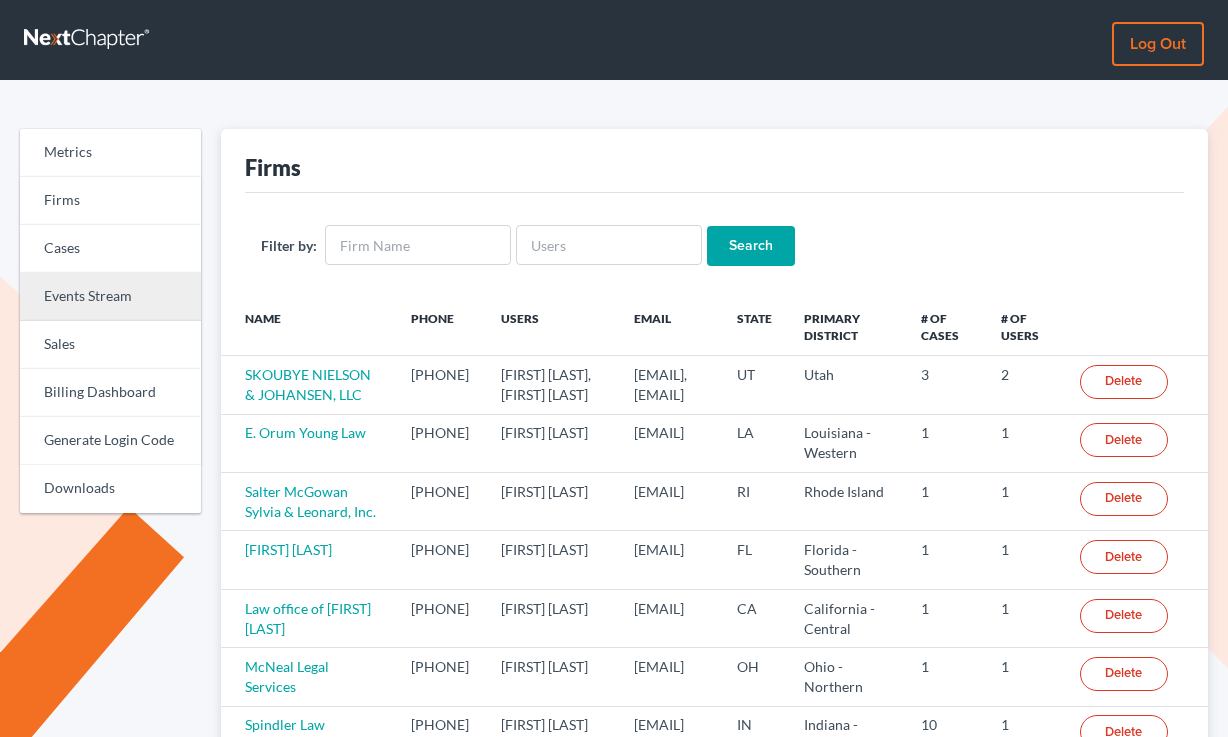 scroll, scrollTop: 0, scrollLeft: 0, axis: both 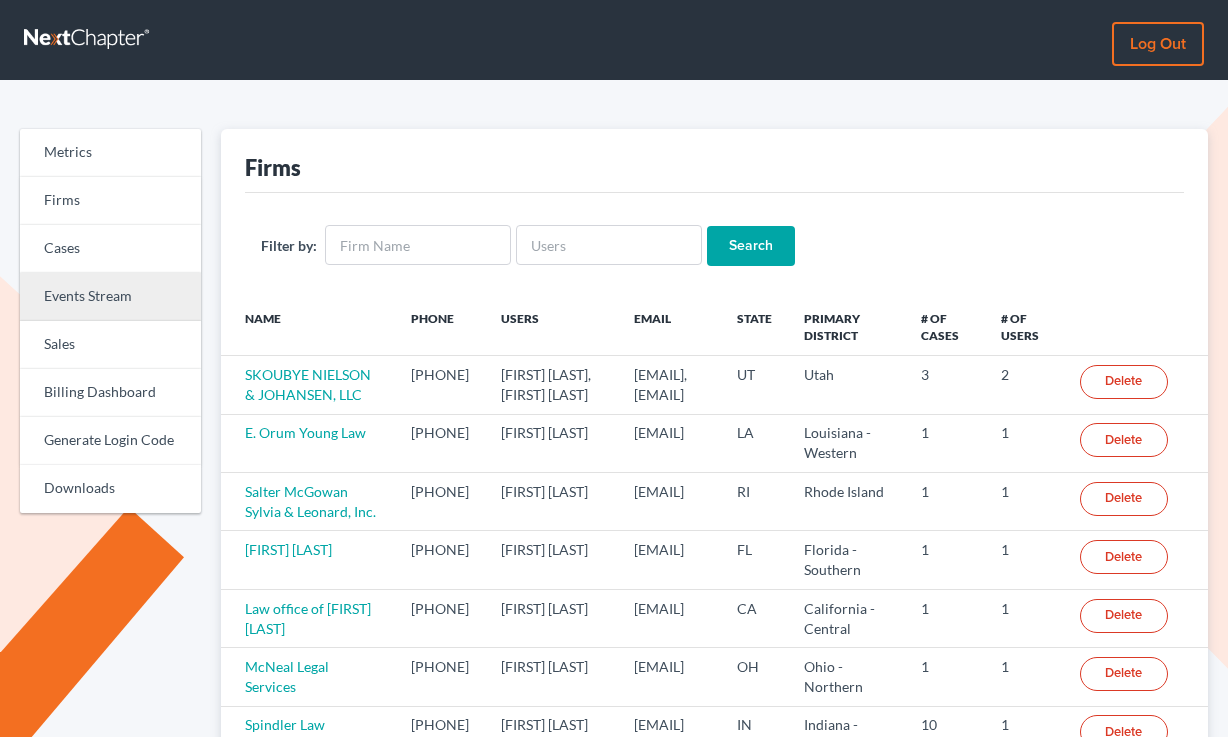 click on "Events Stream" at bounding box center [110, 297] 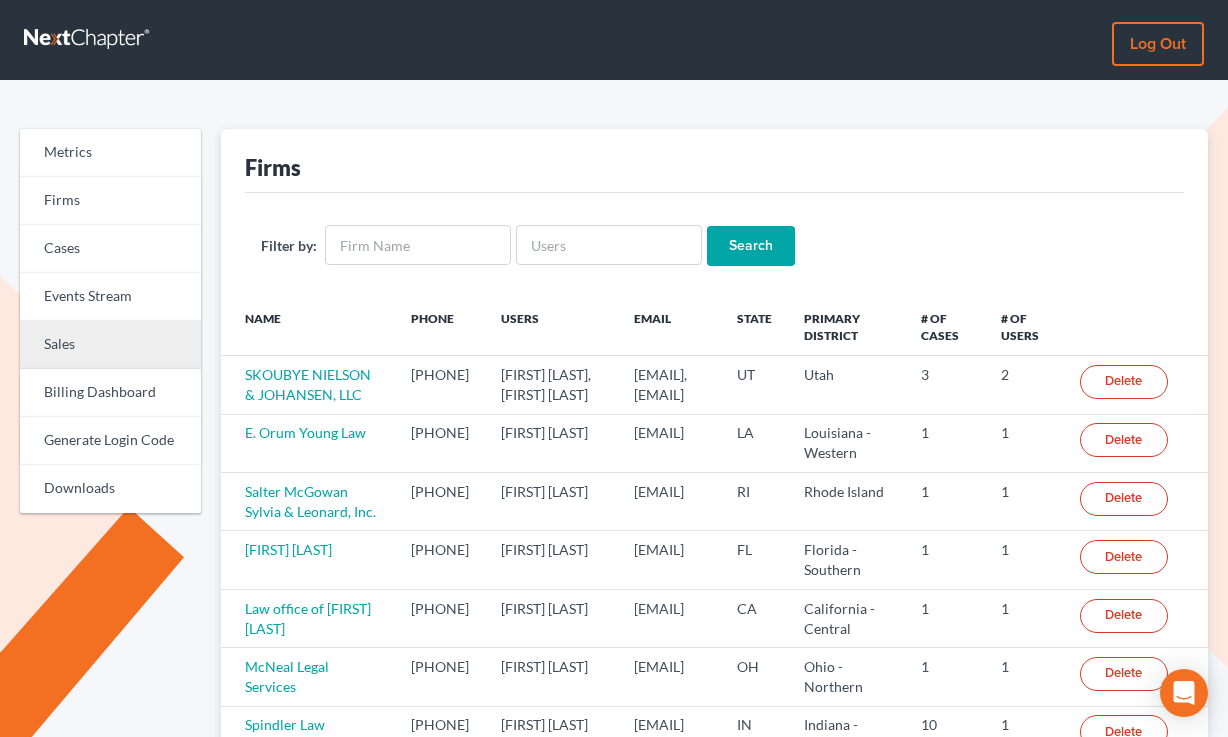 click on "Sales" at bounding box center [110, 345] 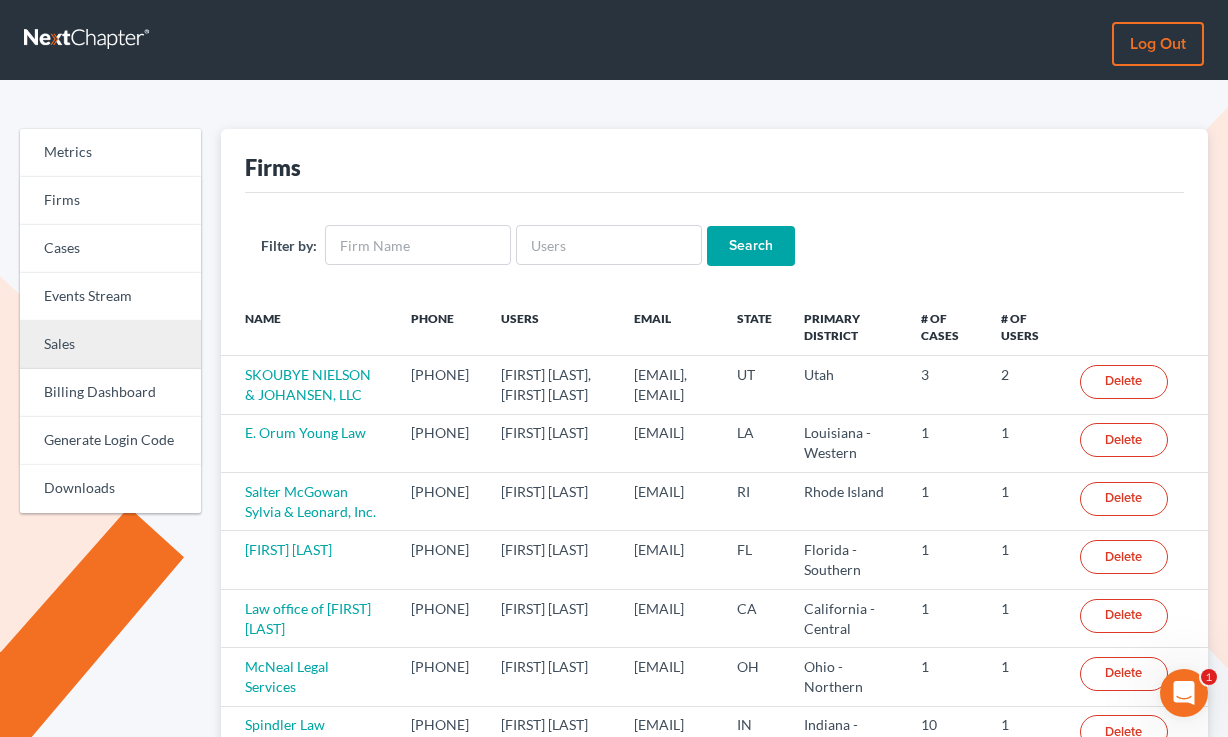 scroll, scrollTop: 0, scrollLeft: 0, axis: both 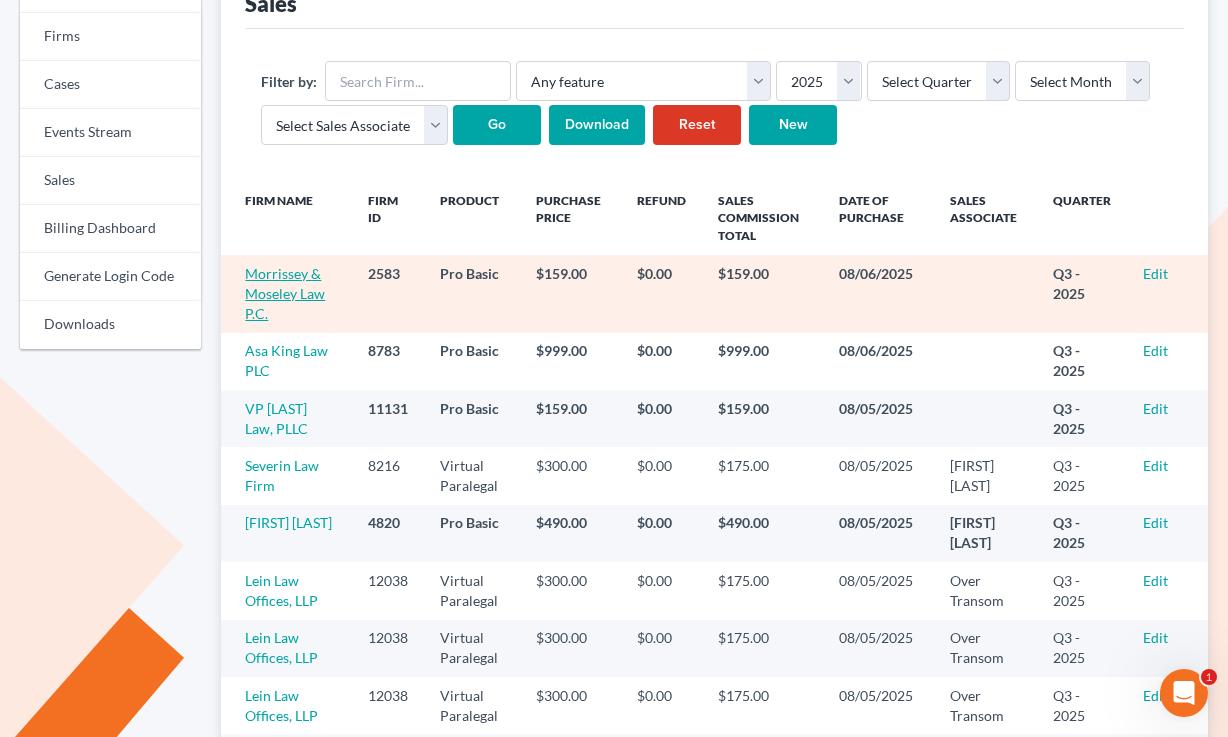click on "Morrissey & Moseley Law P.C." at bounding box center (285, 293) 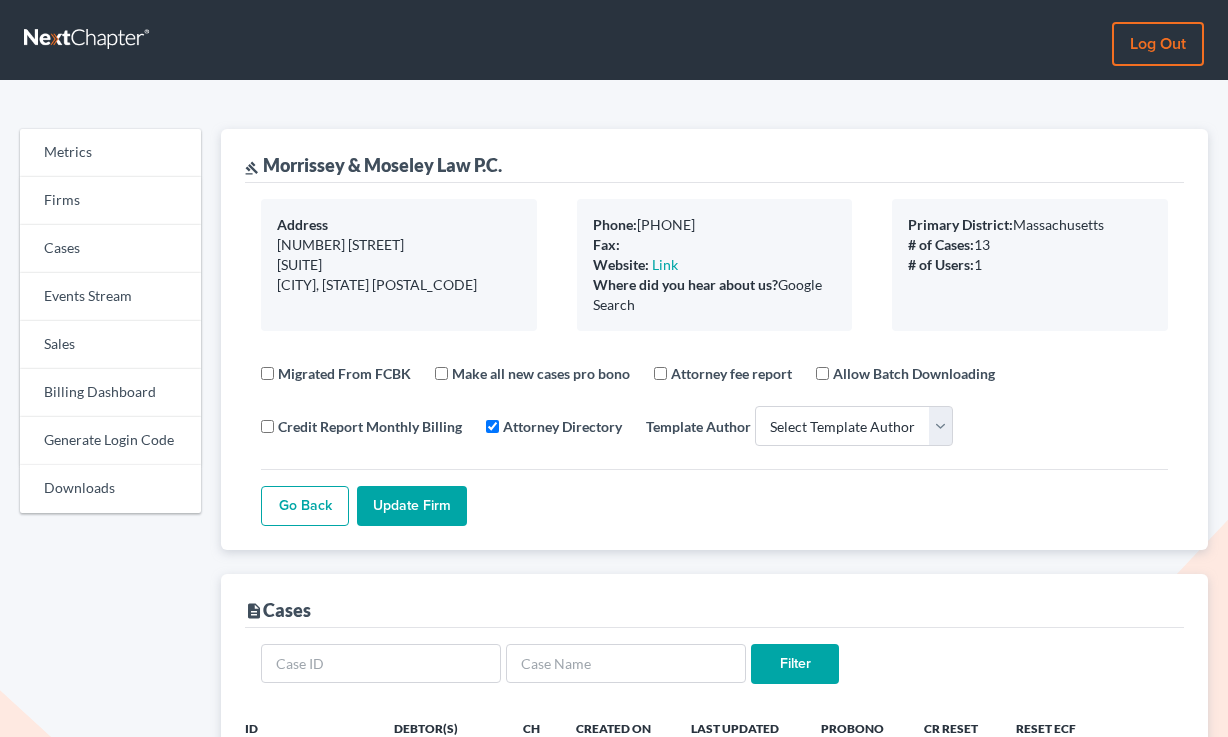 select 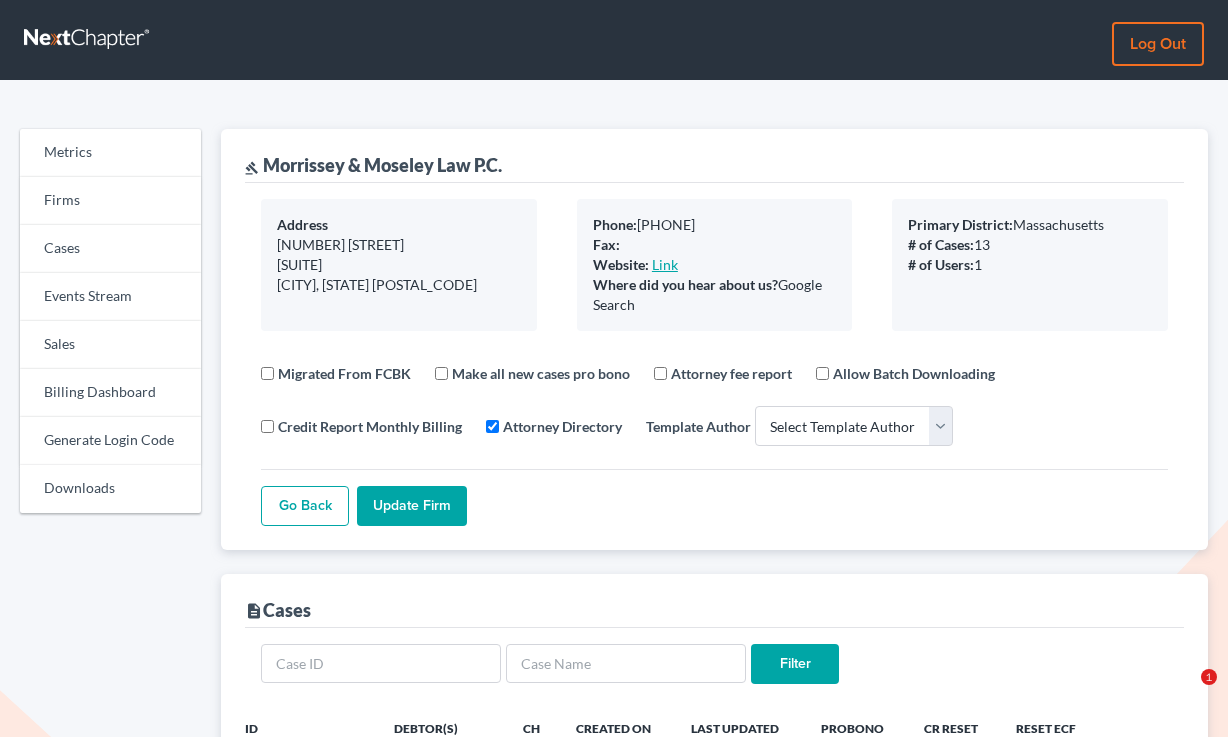 scroll, scrollTop: 141, scrollLeft: 0, axis: vertical 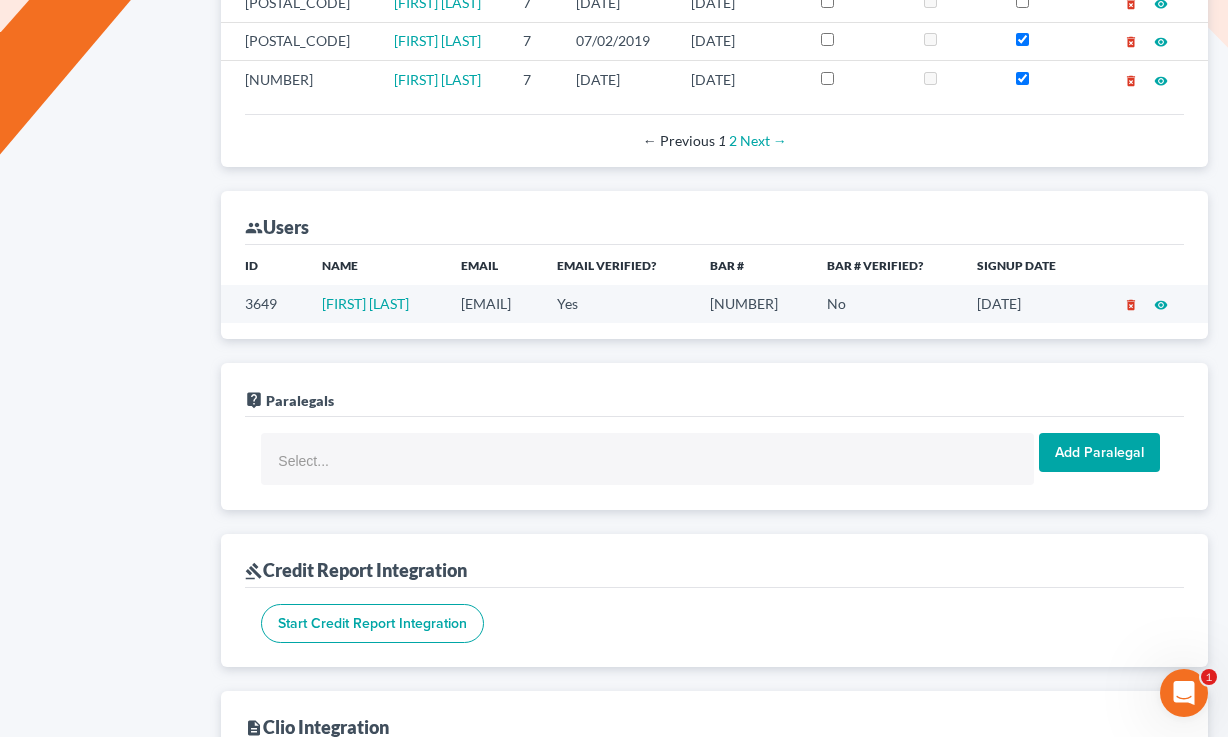 click on "[EMAIL]" at bounding box center (493, 303) 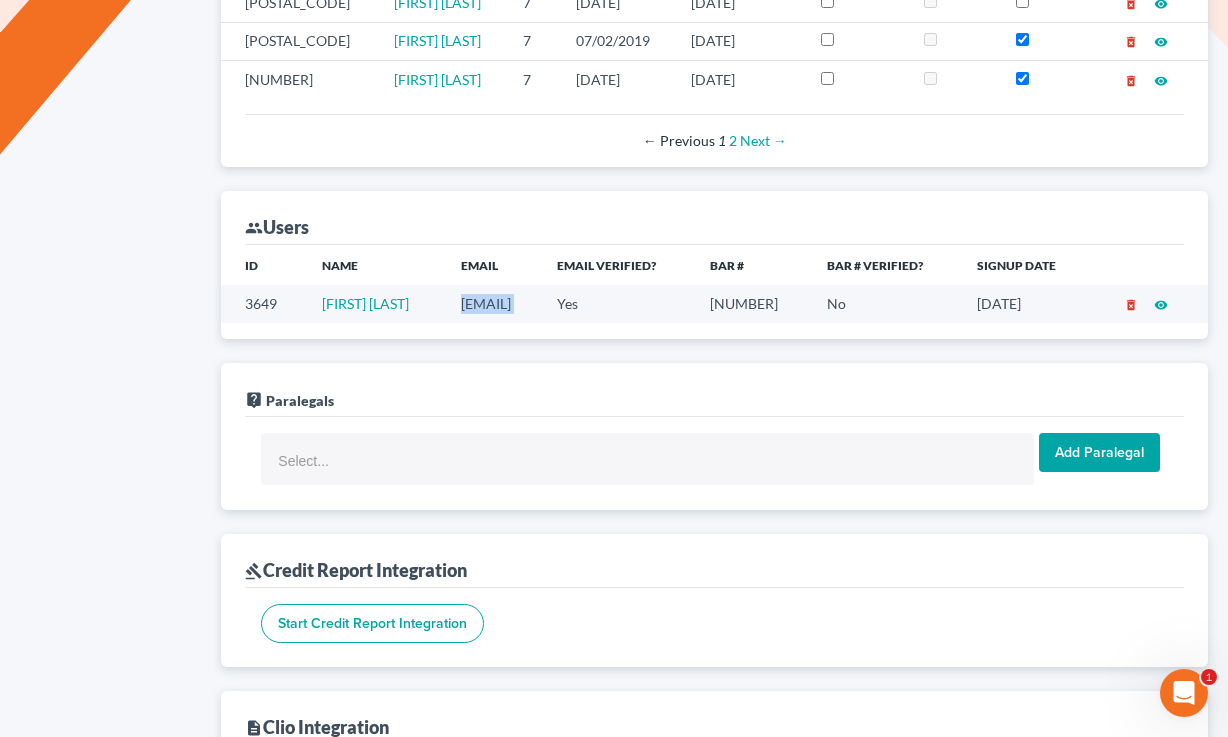 click on "helvick1968@gmail.com" at bounding box center [493, 303] 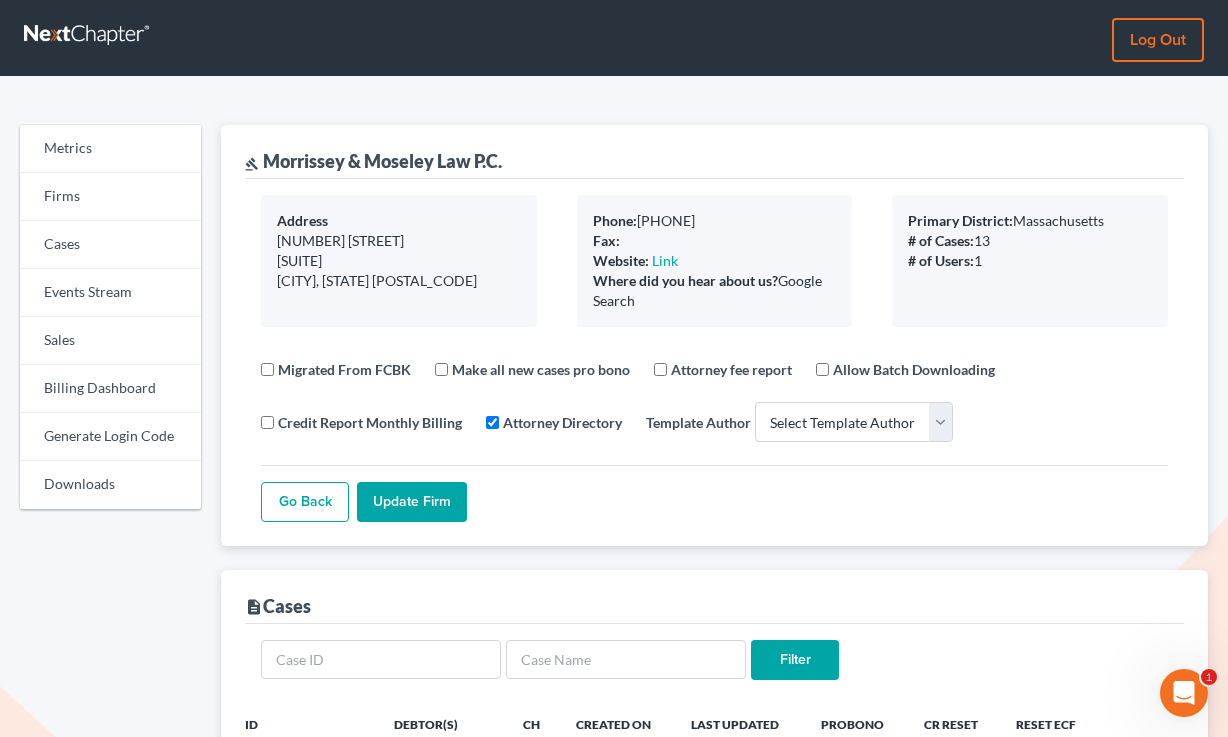 scroll, scrollTop: 0, scrollLeft: 0, axis: both 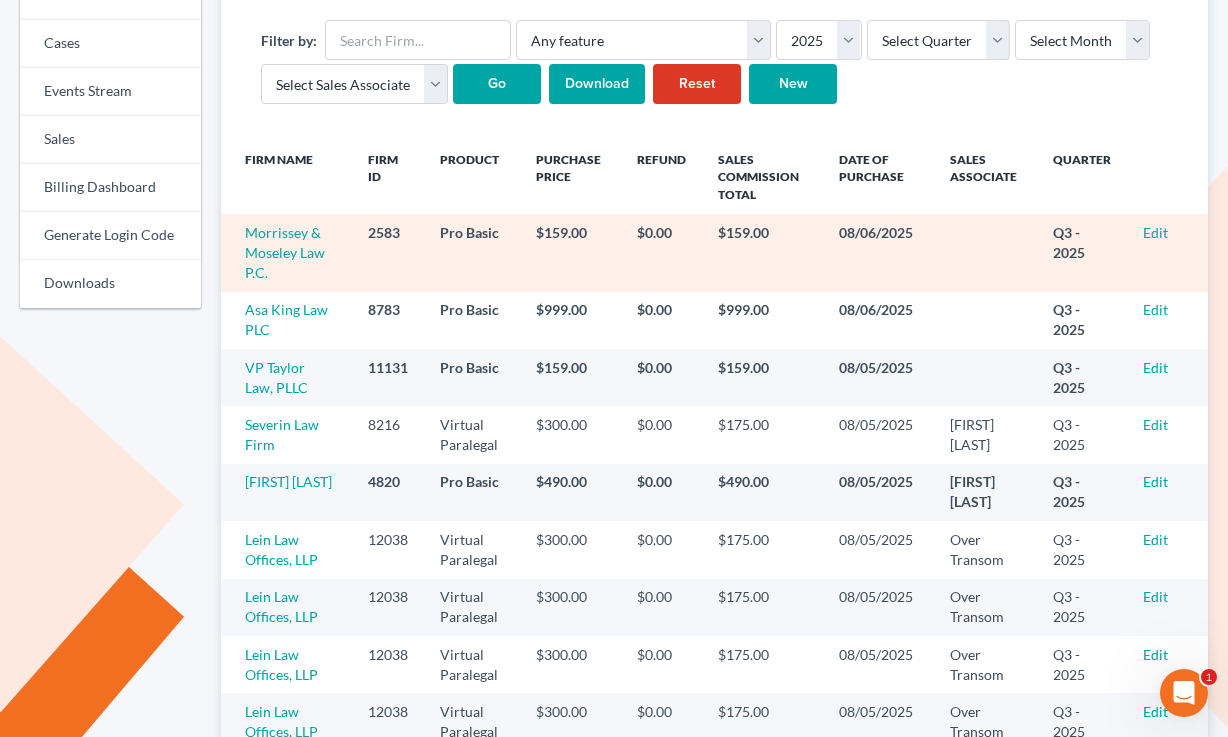click on "Edit" at bounding box center [1167, 252] 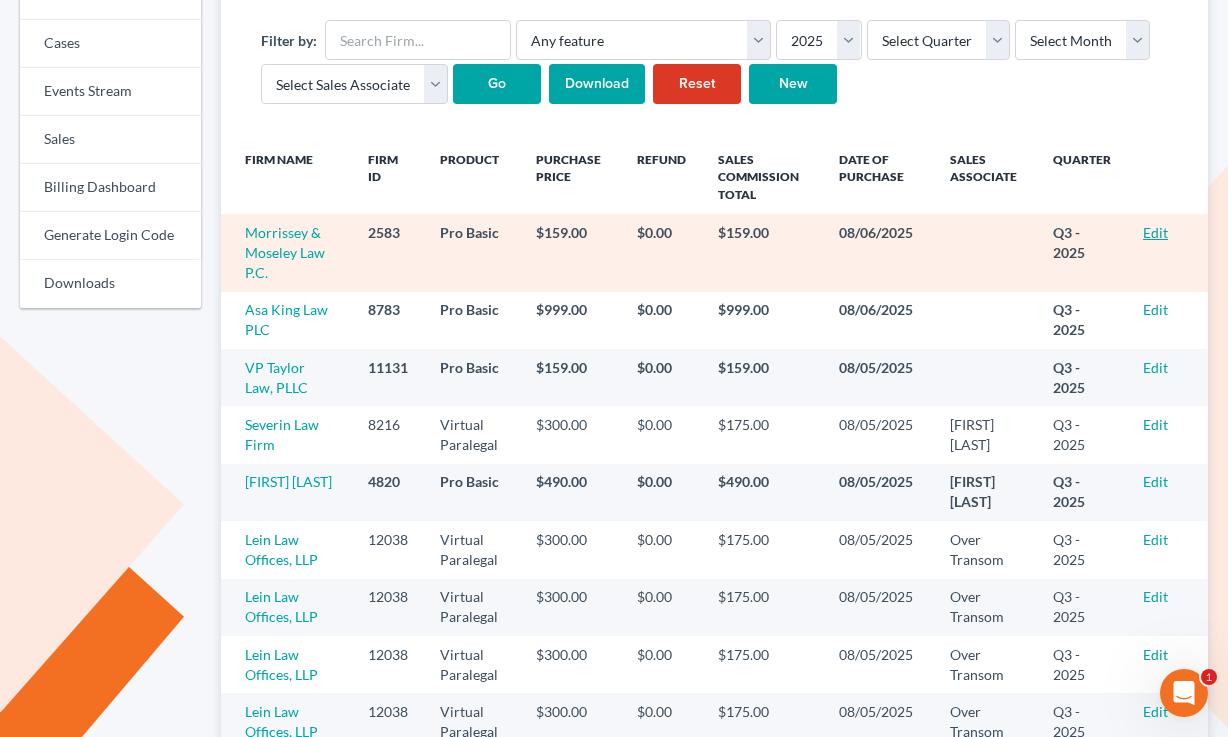 click on "Edit" at bounding box center [1155, 232] 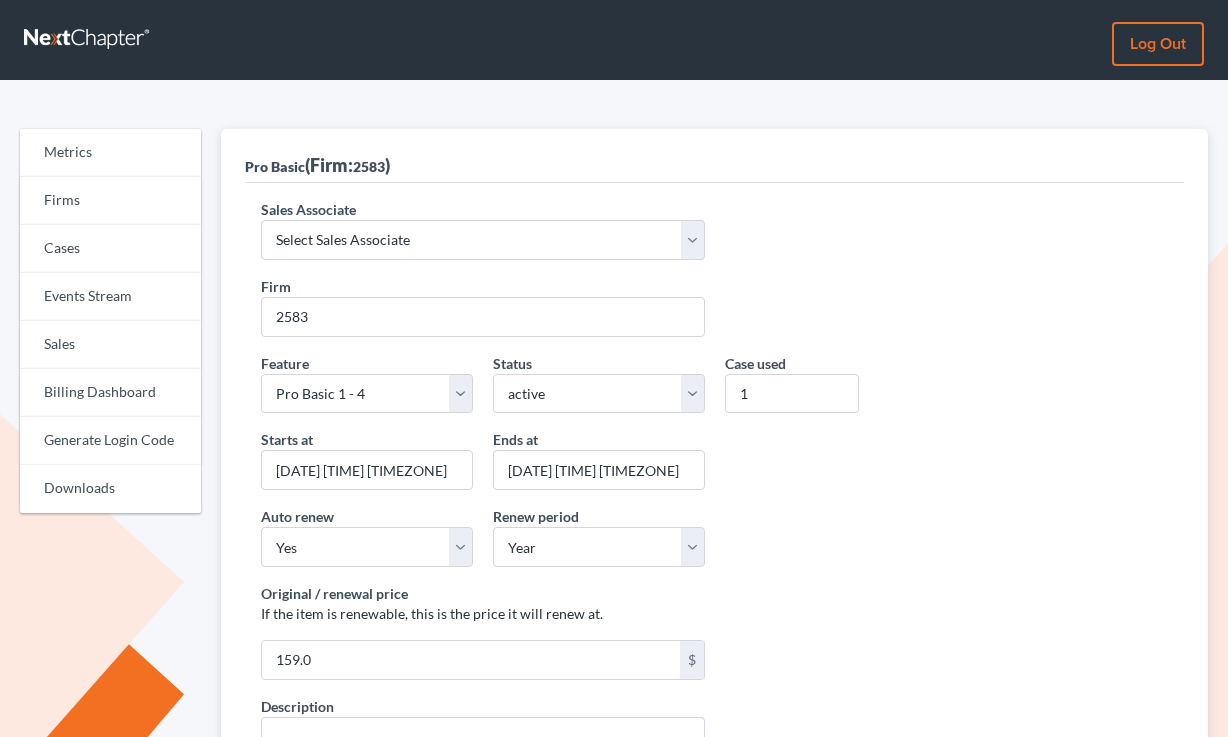 scroll, scrollTop: 0, scrollLeft: 0, axis: both 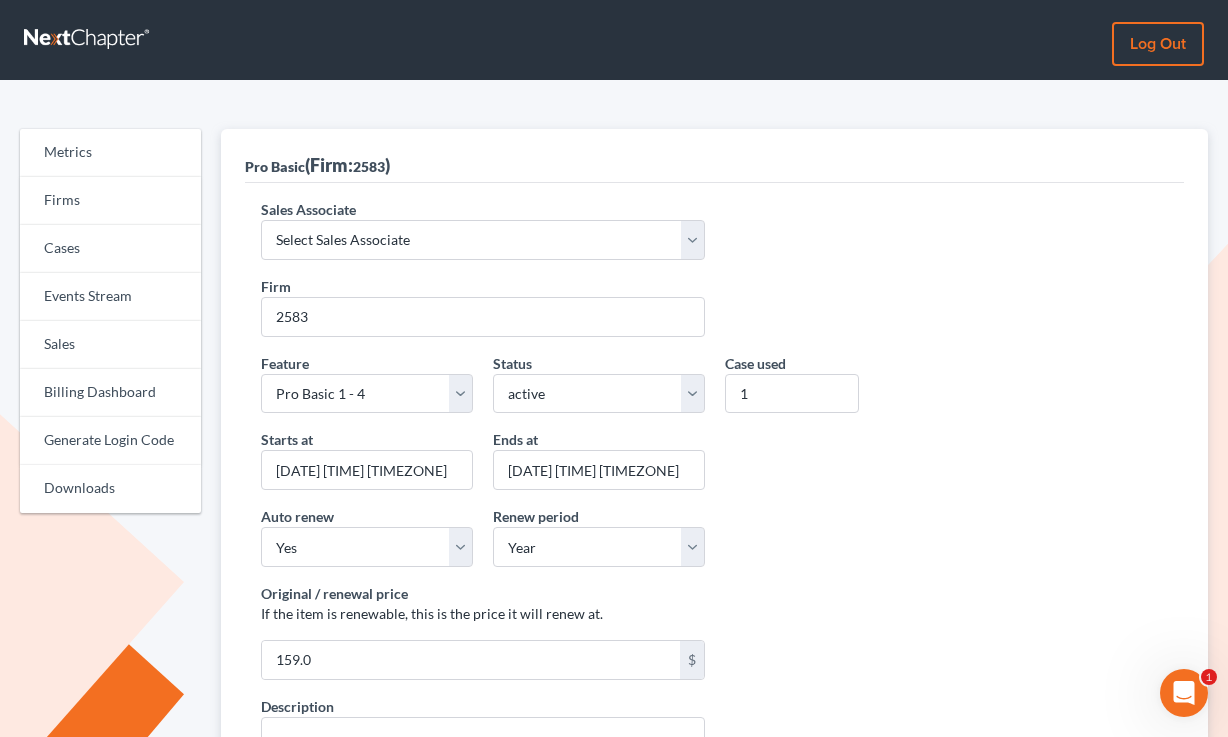 click on "Sales Associate Select Sales Associate
[FIRST] [LAST]
Over Transom
[FIRST] [LAST]" at bounding box center [482, 229] 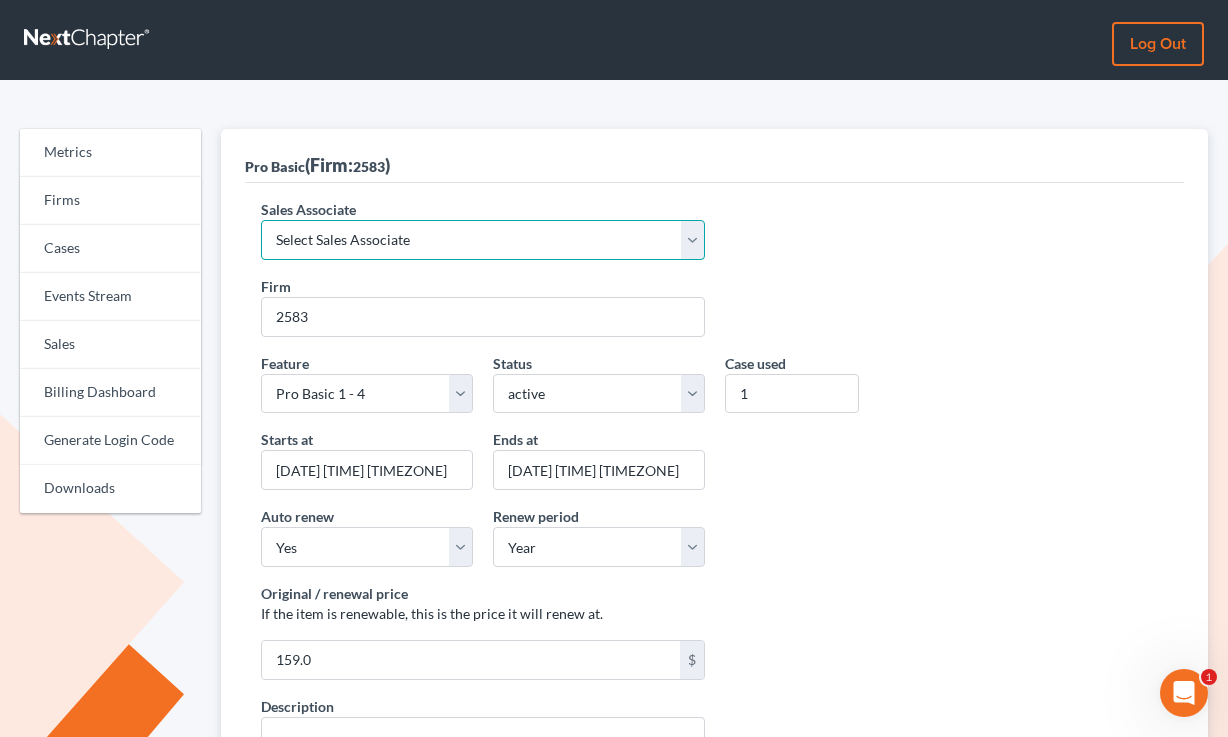 click on "Select Sales Associate
Alex Seymour
Over Transom
Tim Shadoan" at bounding box center (482, 240) 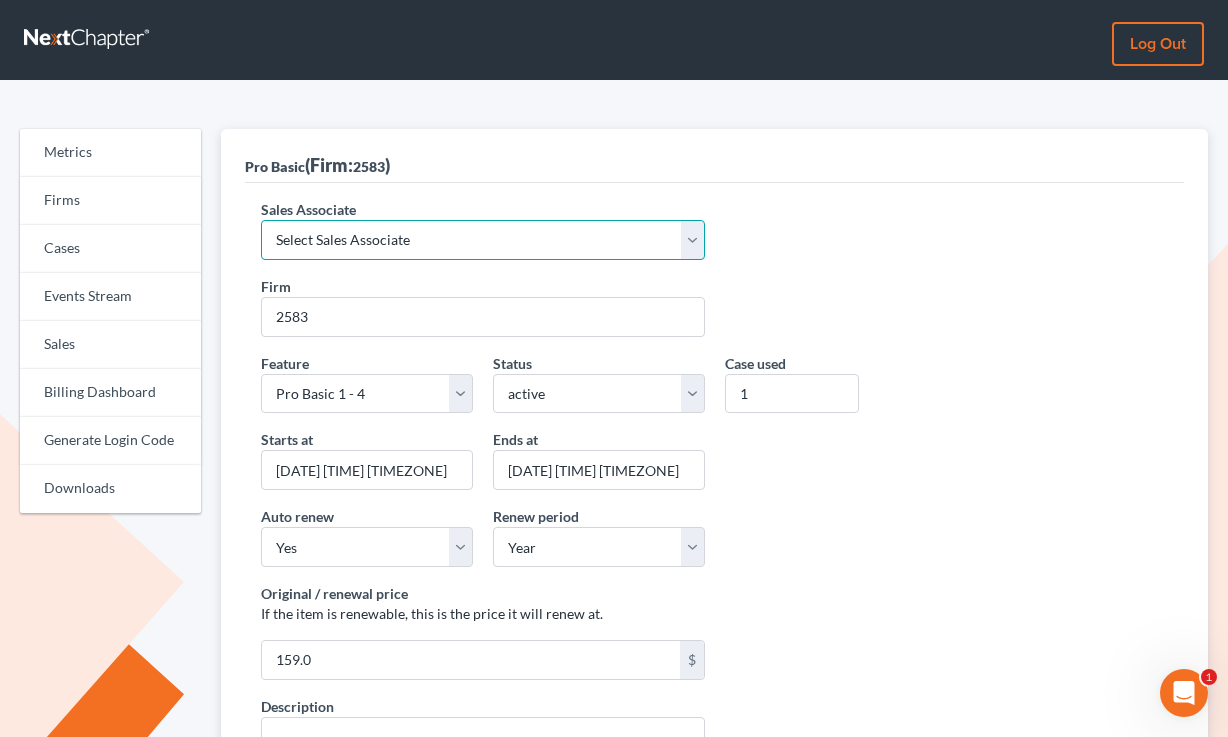 select on "7676" 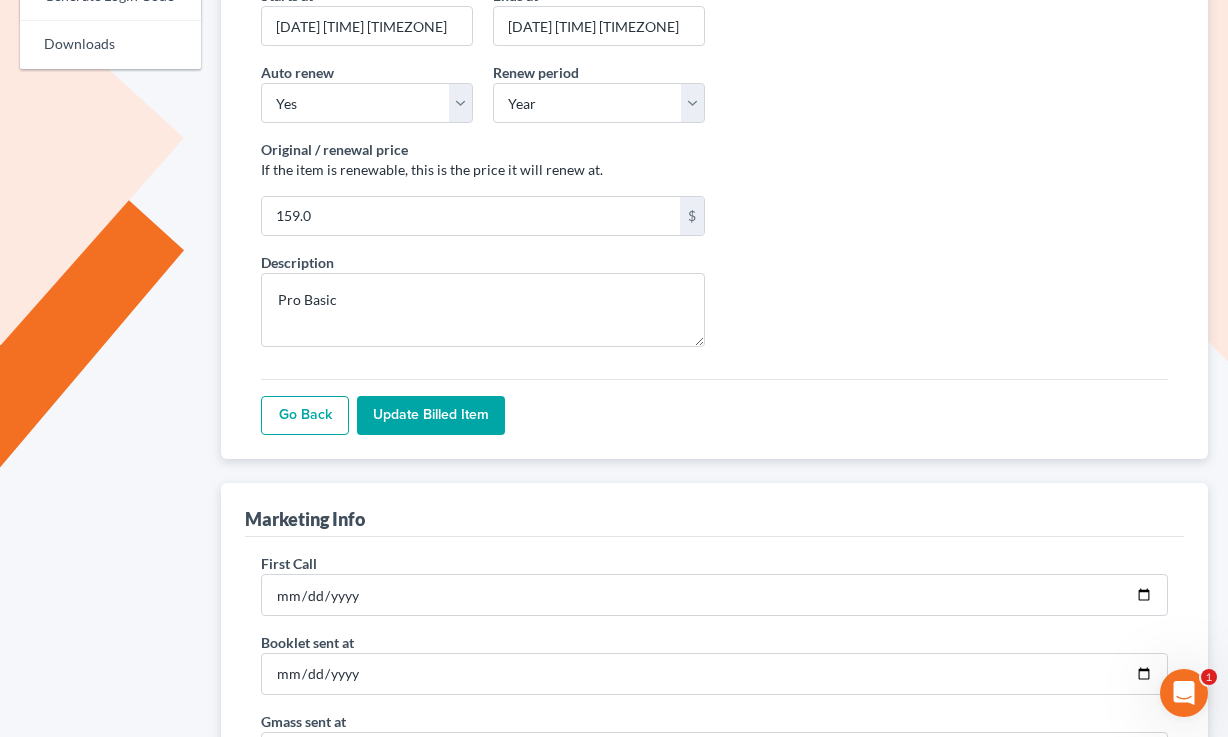 click on "Update Billed item" at bounding box center (431, 416) 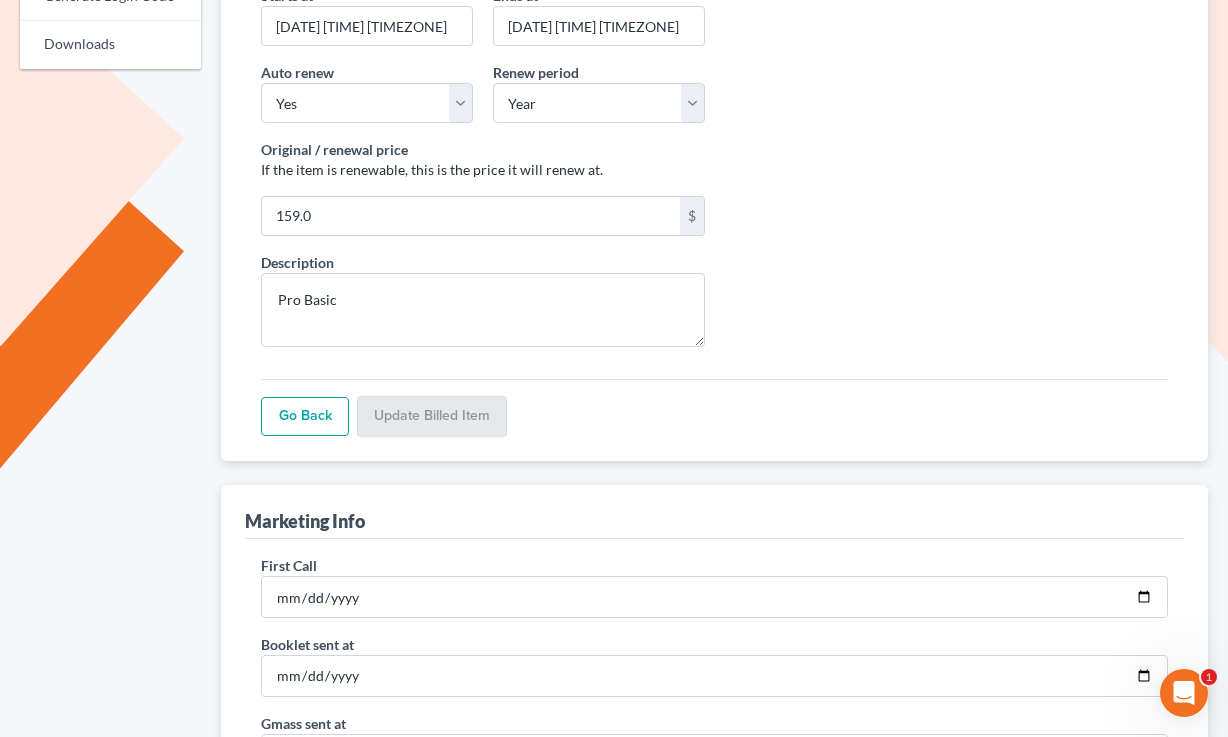 scroll, scrollTop: 444, scrollLeft: 0, axis: vertical 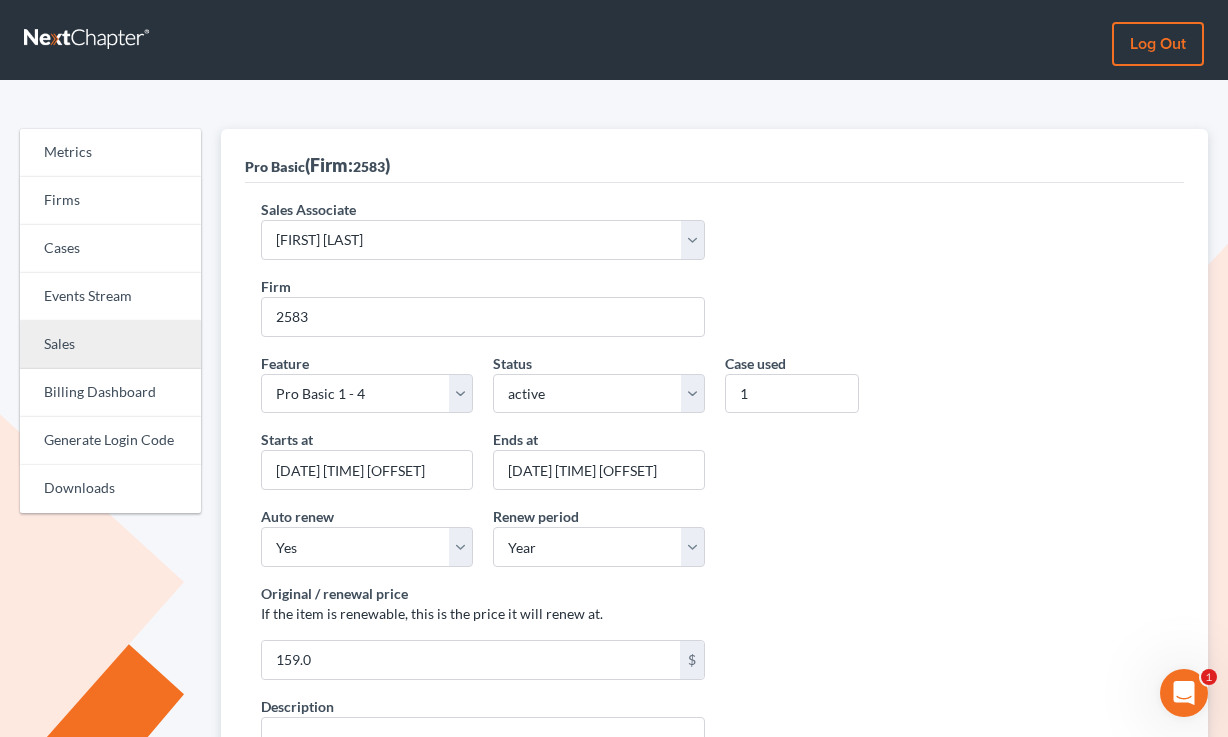 click on "Sales" at bounding box center [110, 345] 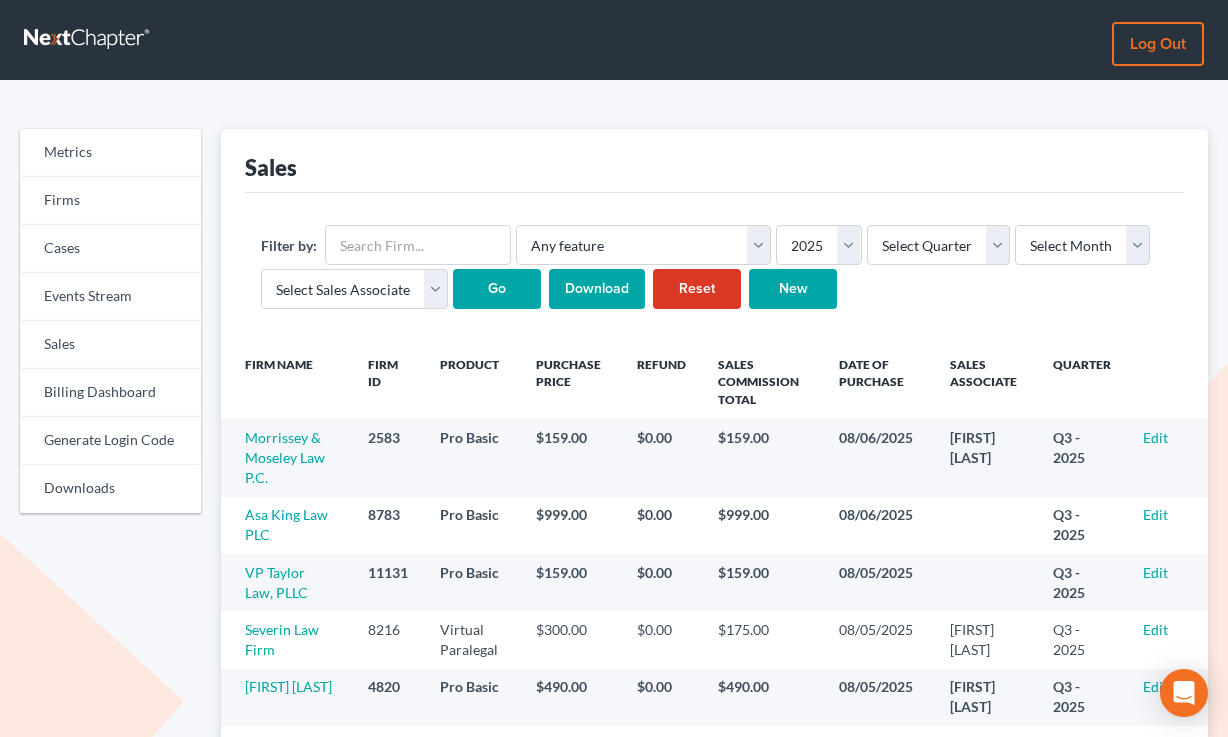 scroll, scrollTop: 279, scrollLeft: 0, axis: vertical 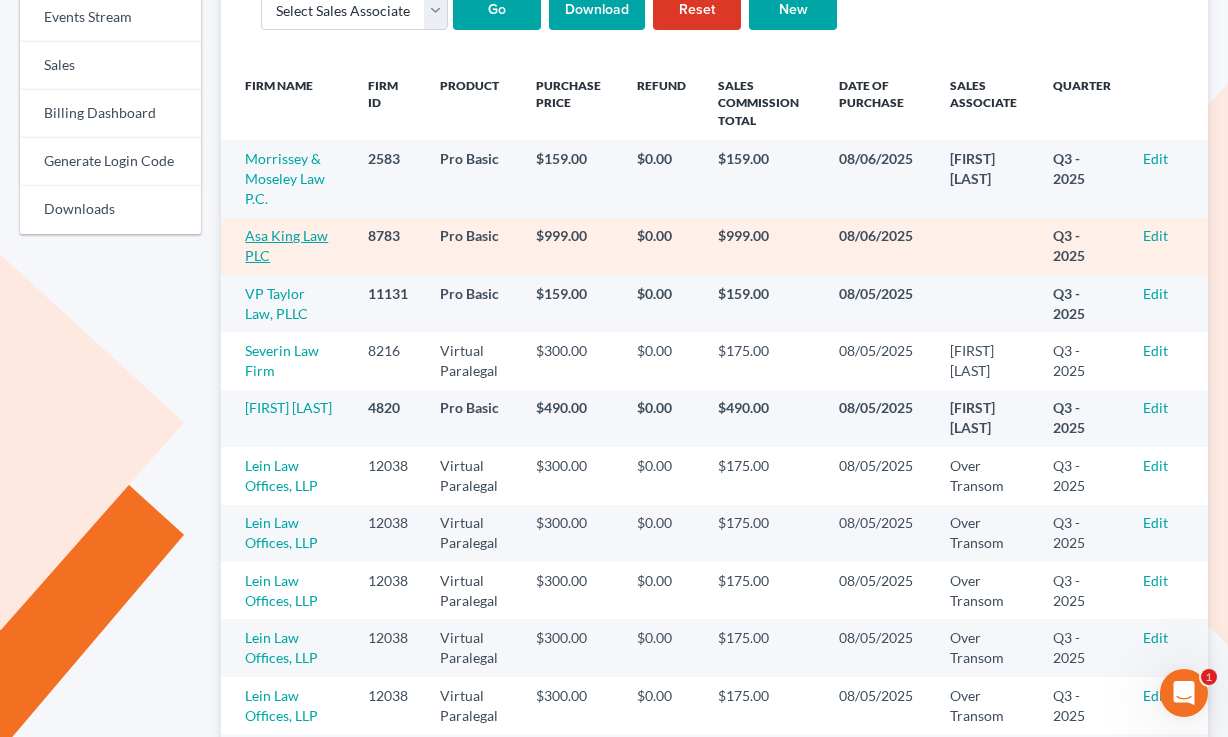 click on "Asa King Law PLC" at bounding box center [286, 245] 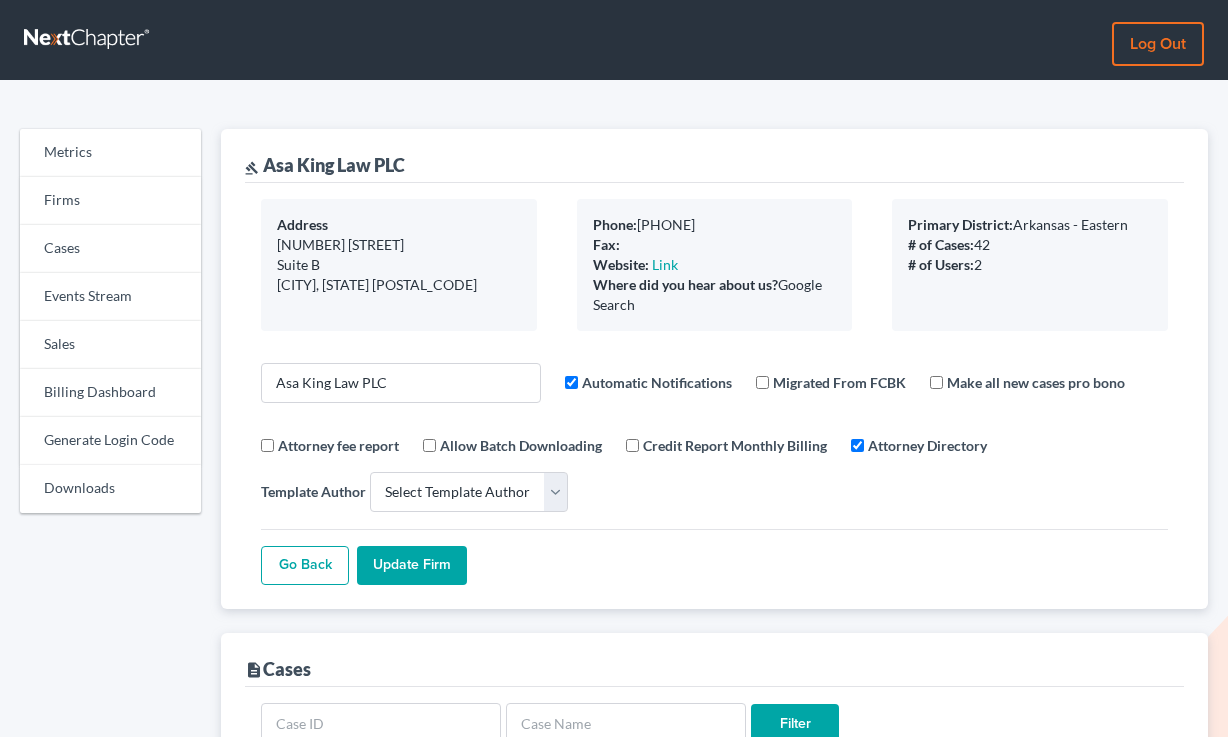 select 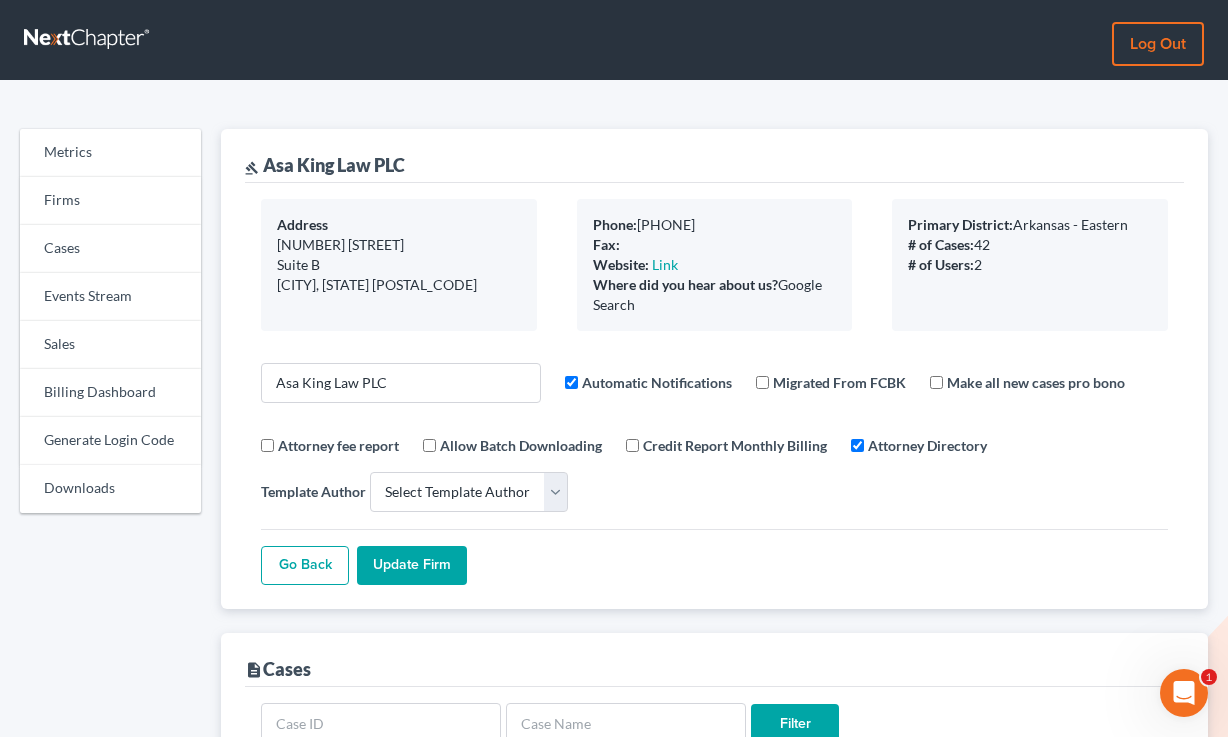 scroll, scrollTop: 0, scrollLeft: 0, axis: both 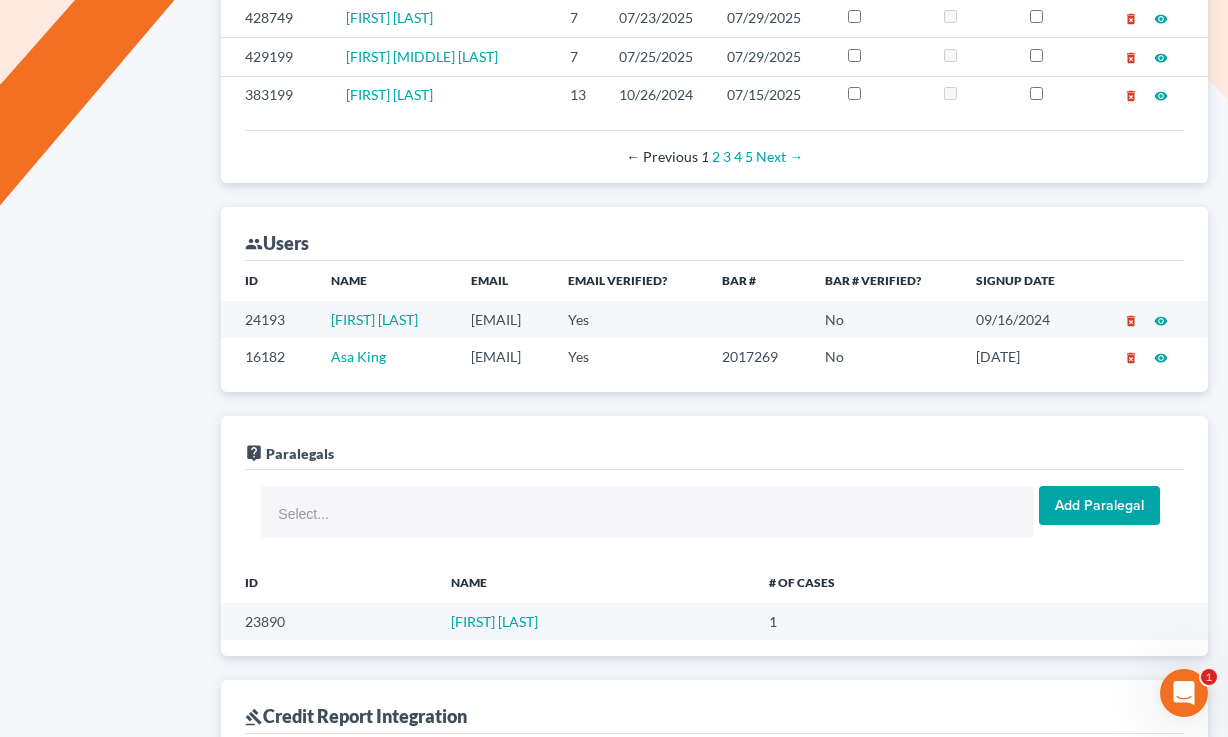 click on "asa@asaking.law" at bounding box center (503, 356) 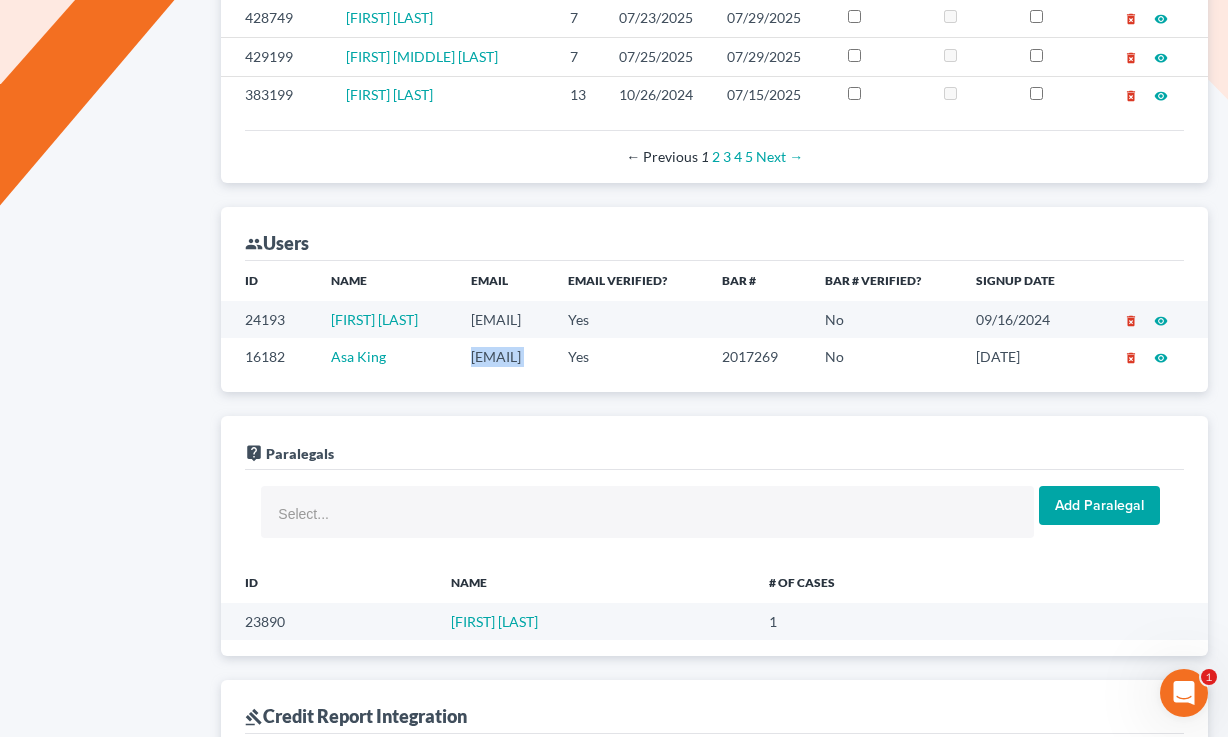 click on "asa@asaking.law" at bounding box center [503, 356] 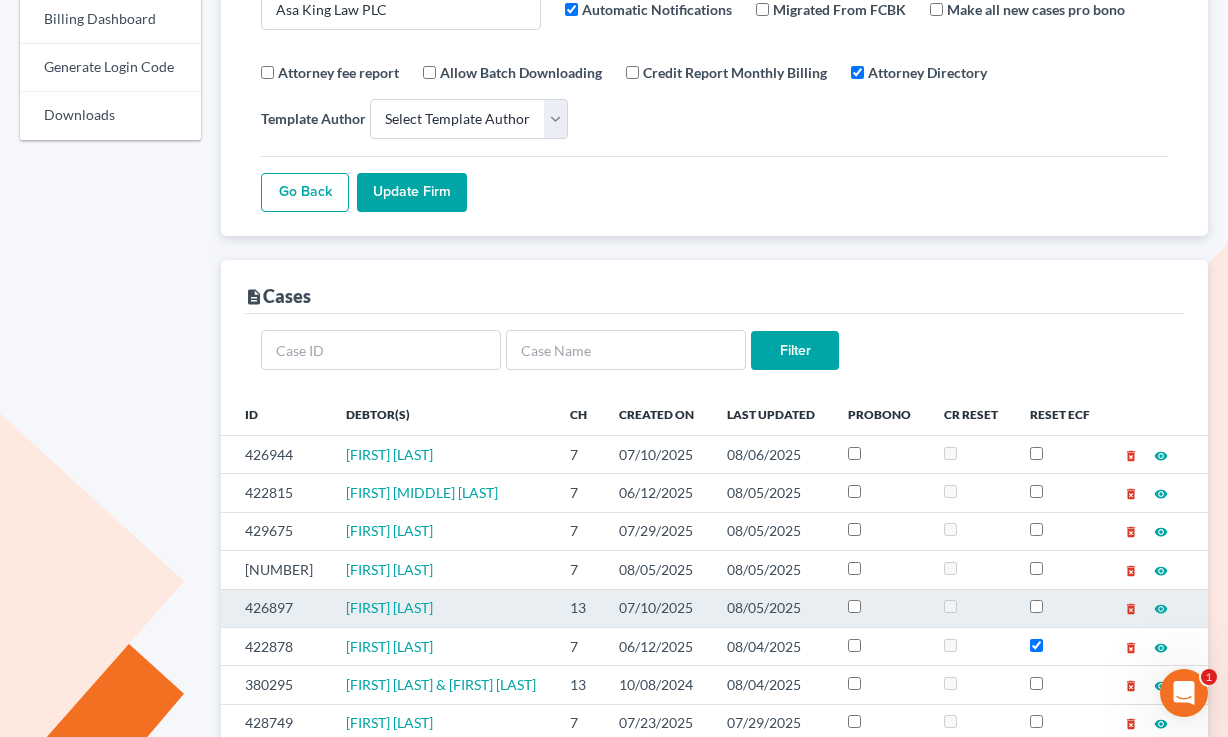 scroll, scrollTop: 0, scrollLeft: 0, axis: both 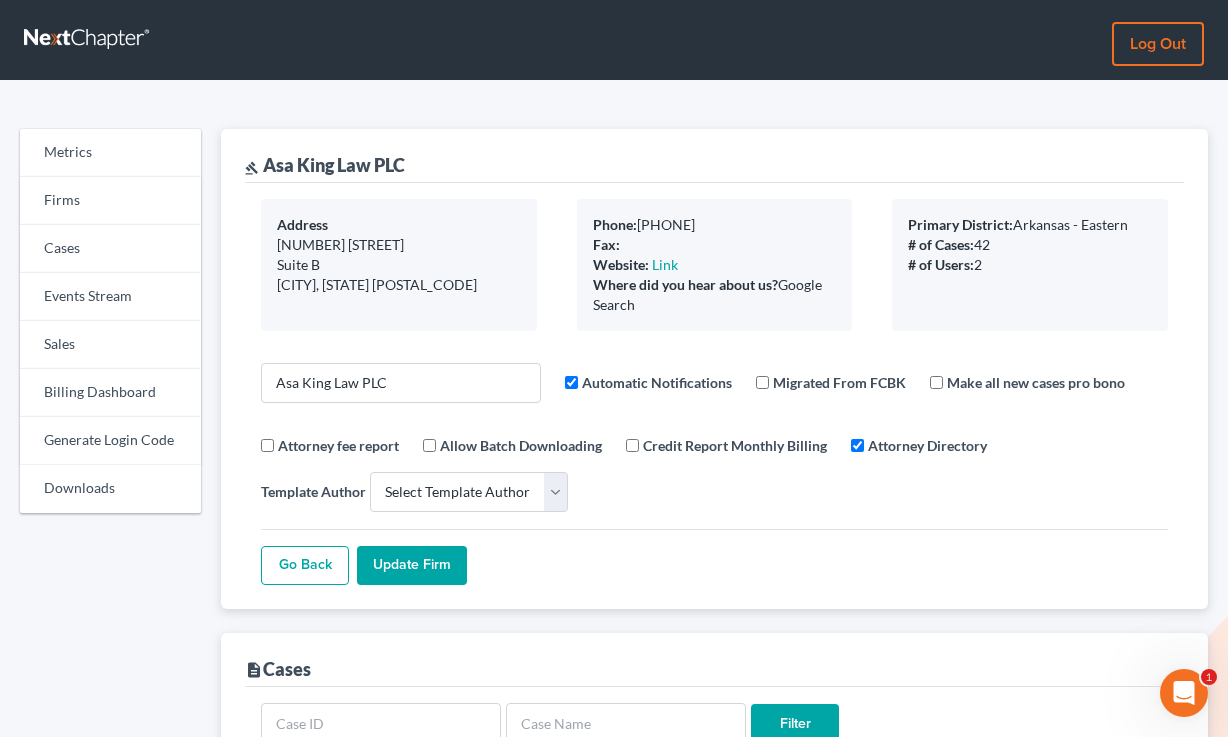 click on "Log out" at bounding box center (1158, 44) 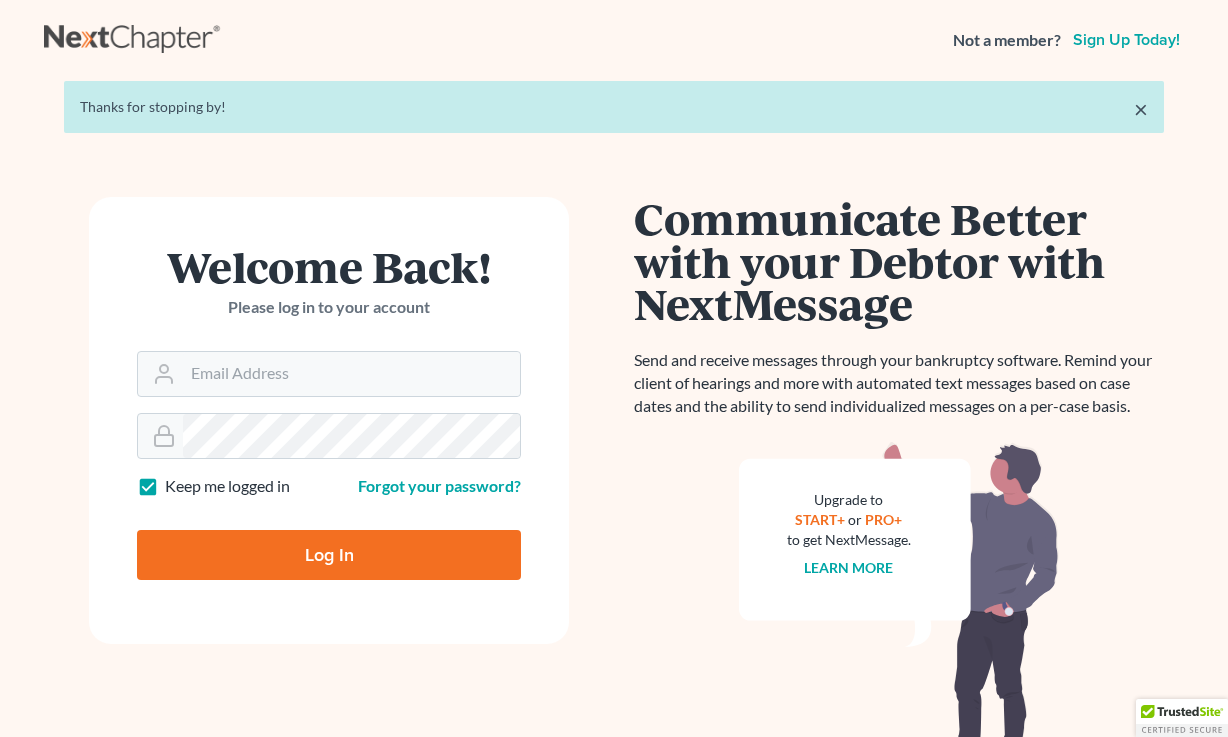 scroll, scrollTop: 0, scrollLeft: 0, axis: both 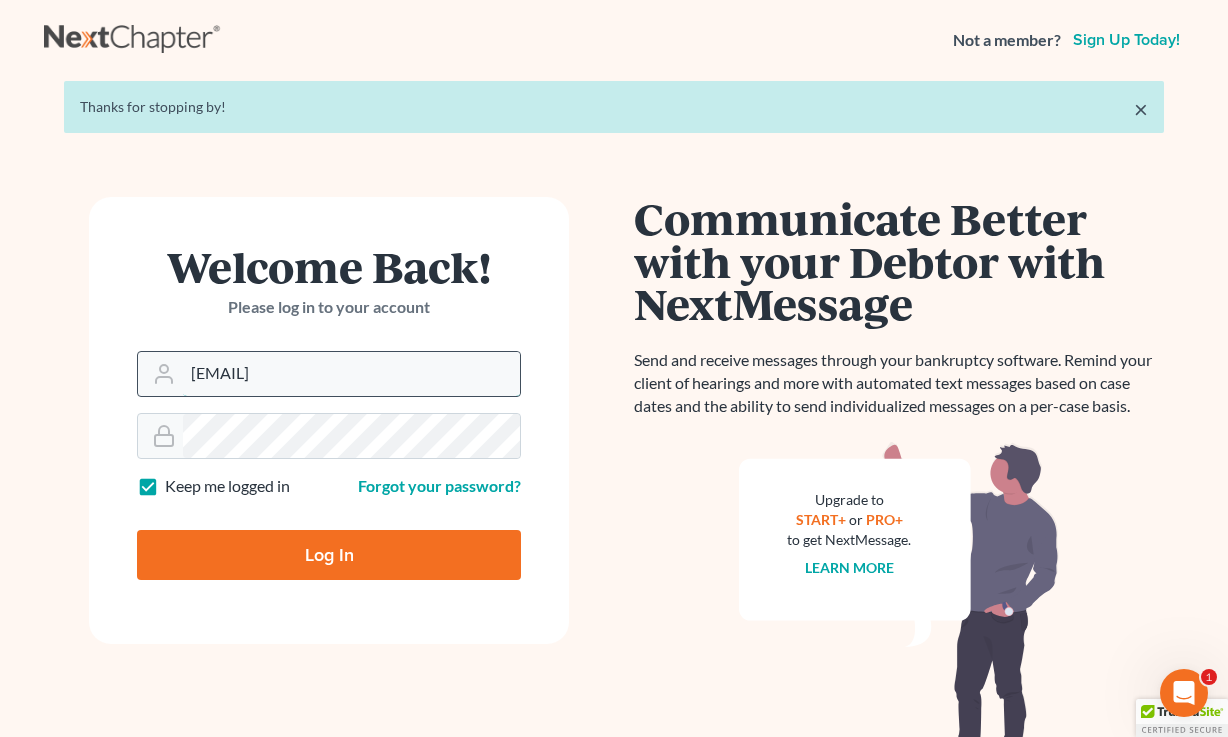 click on "[EMAIL]" at bounding box center [351, 374] 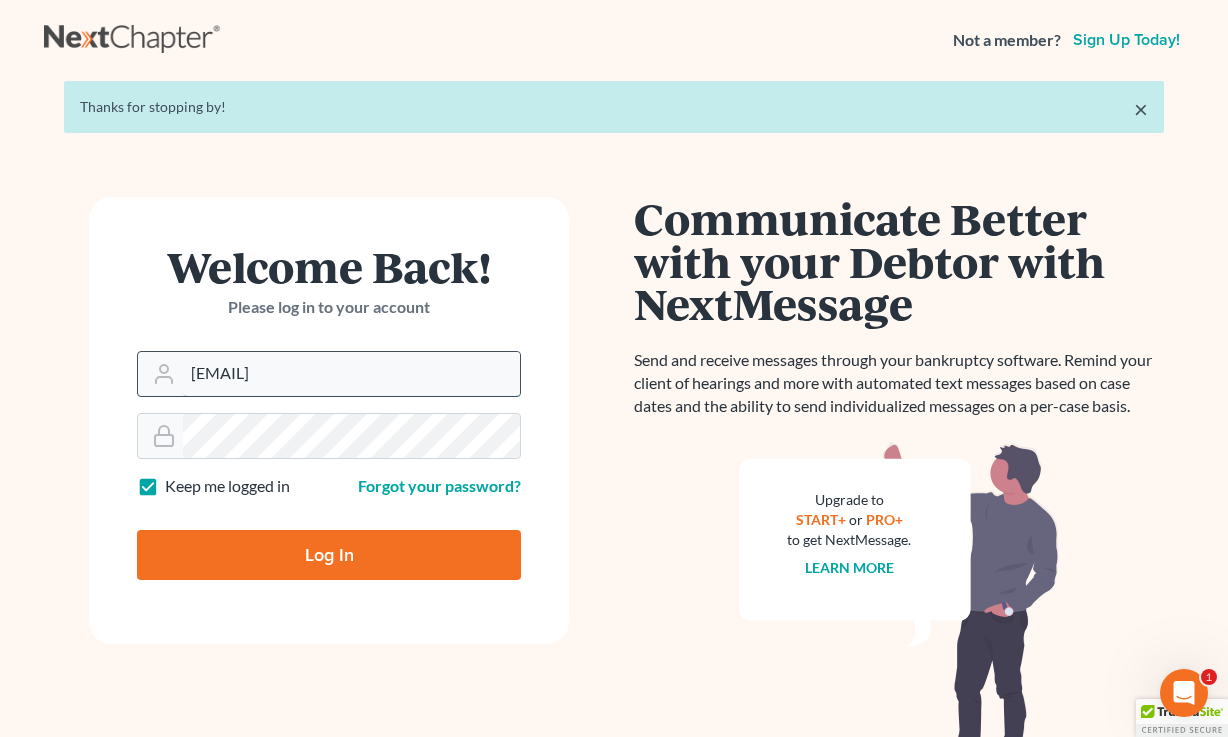 type on "[EMAIL]" 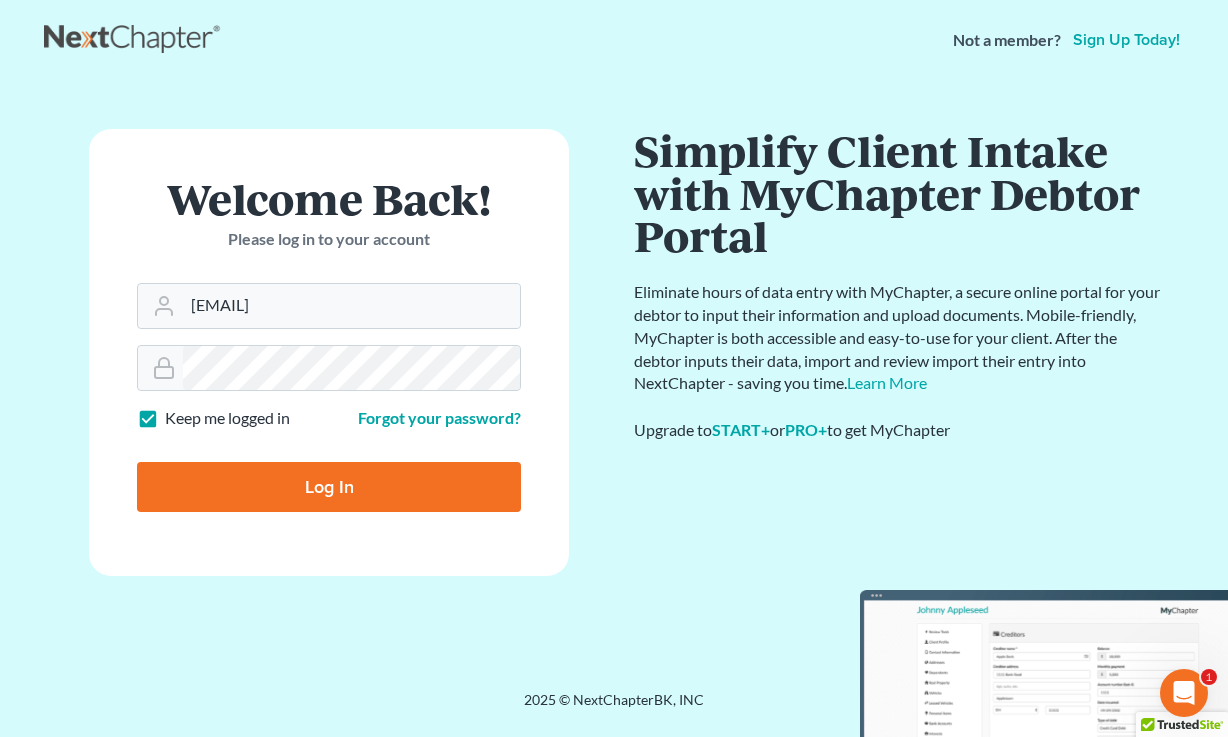 click on "Log In" at bounding box center [329, 487] 